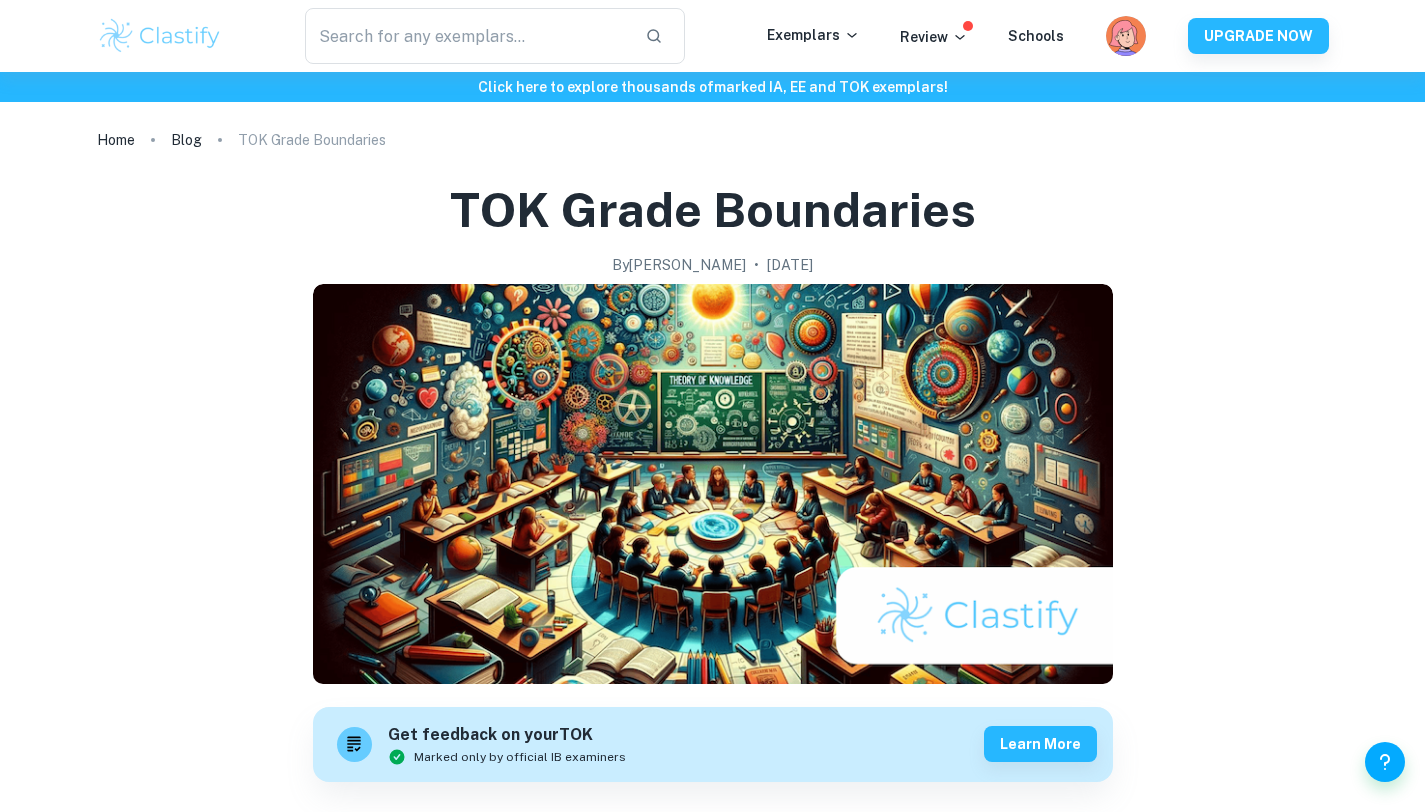 scroll, scrollTop: 911, scrollLeft: 0, axis: vertical 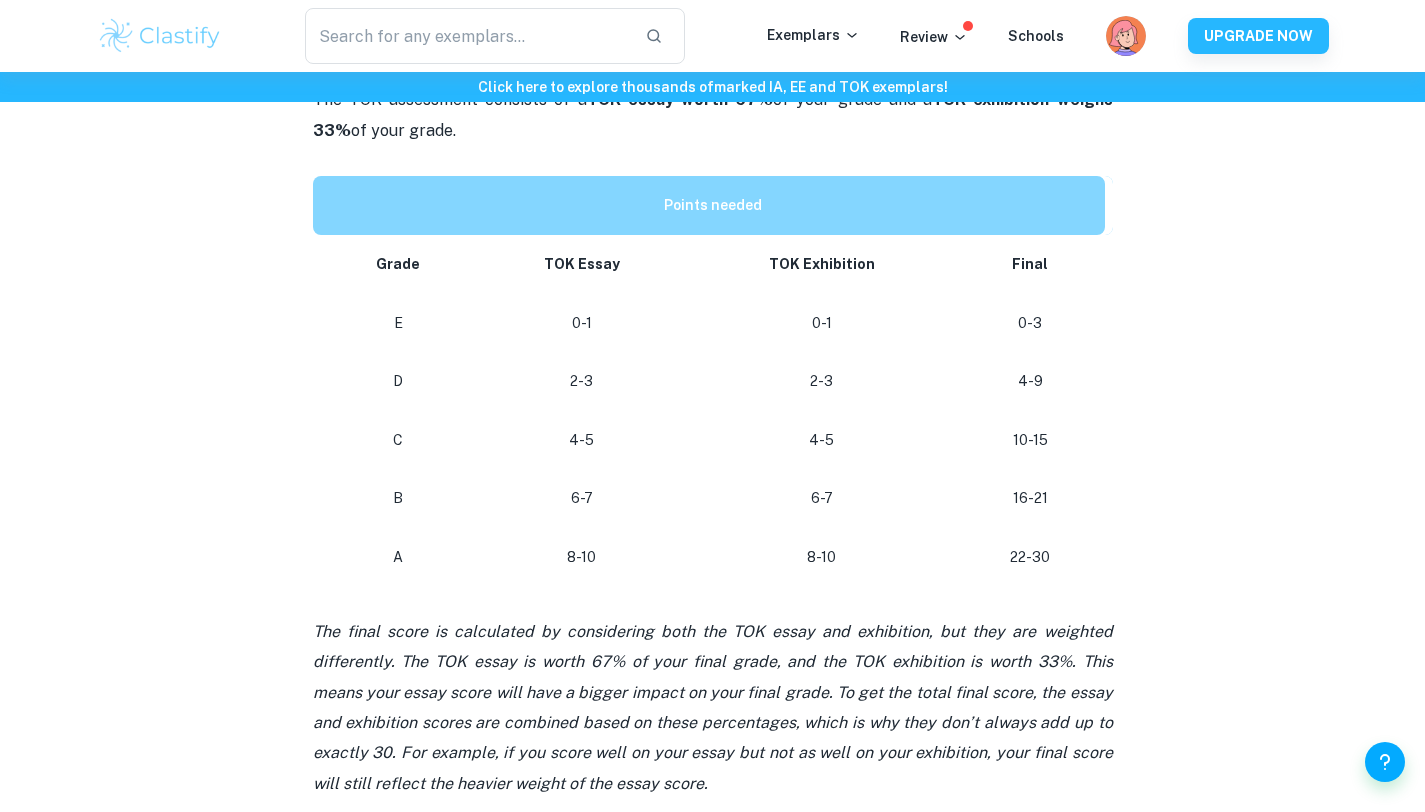 click on "8-10" at bounding box center (821, 557) 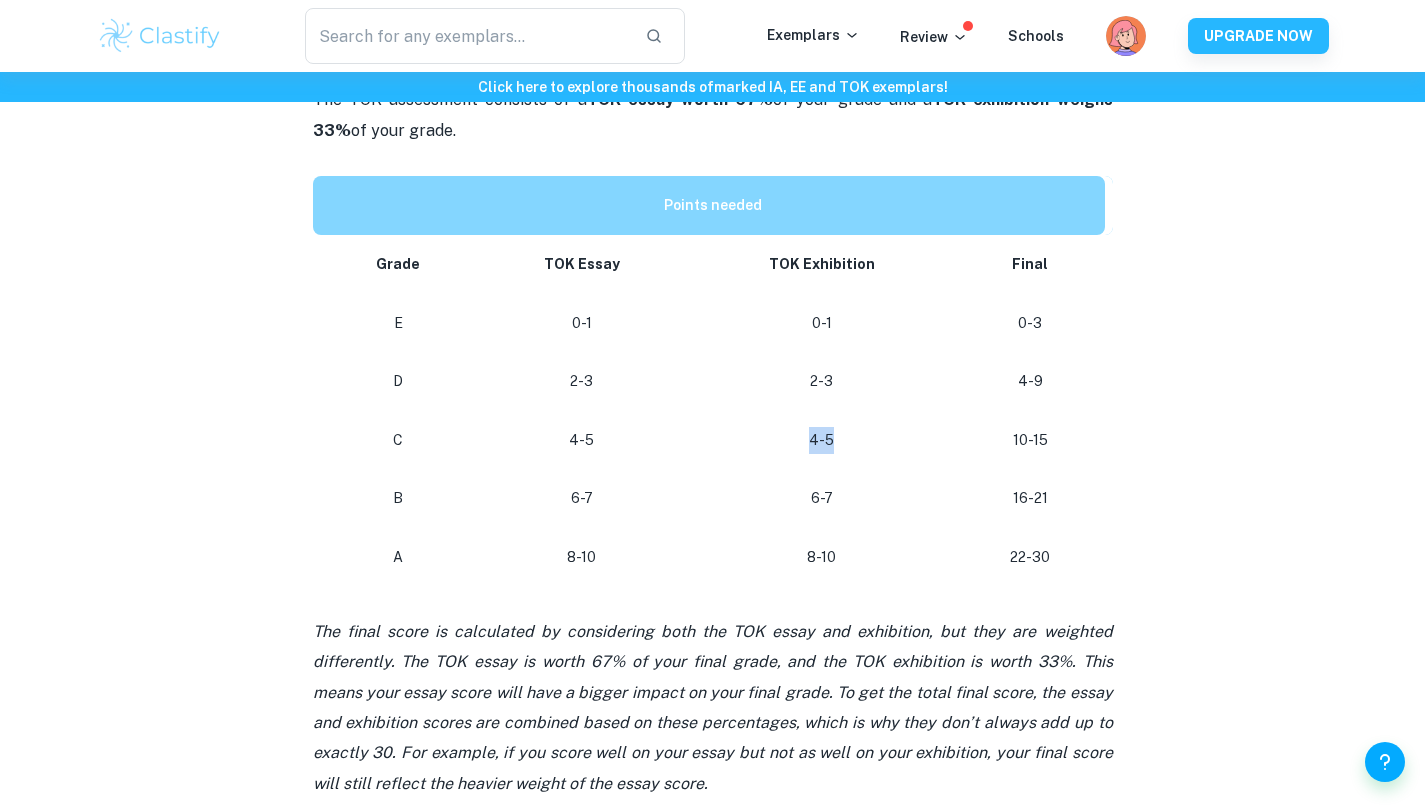 drag, startPoint x: 783, startPoint y: 439, endPoint x: 867, endPoint y: 442, distance: 84.05355 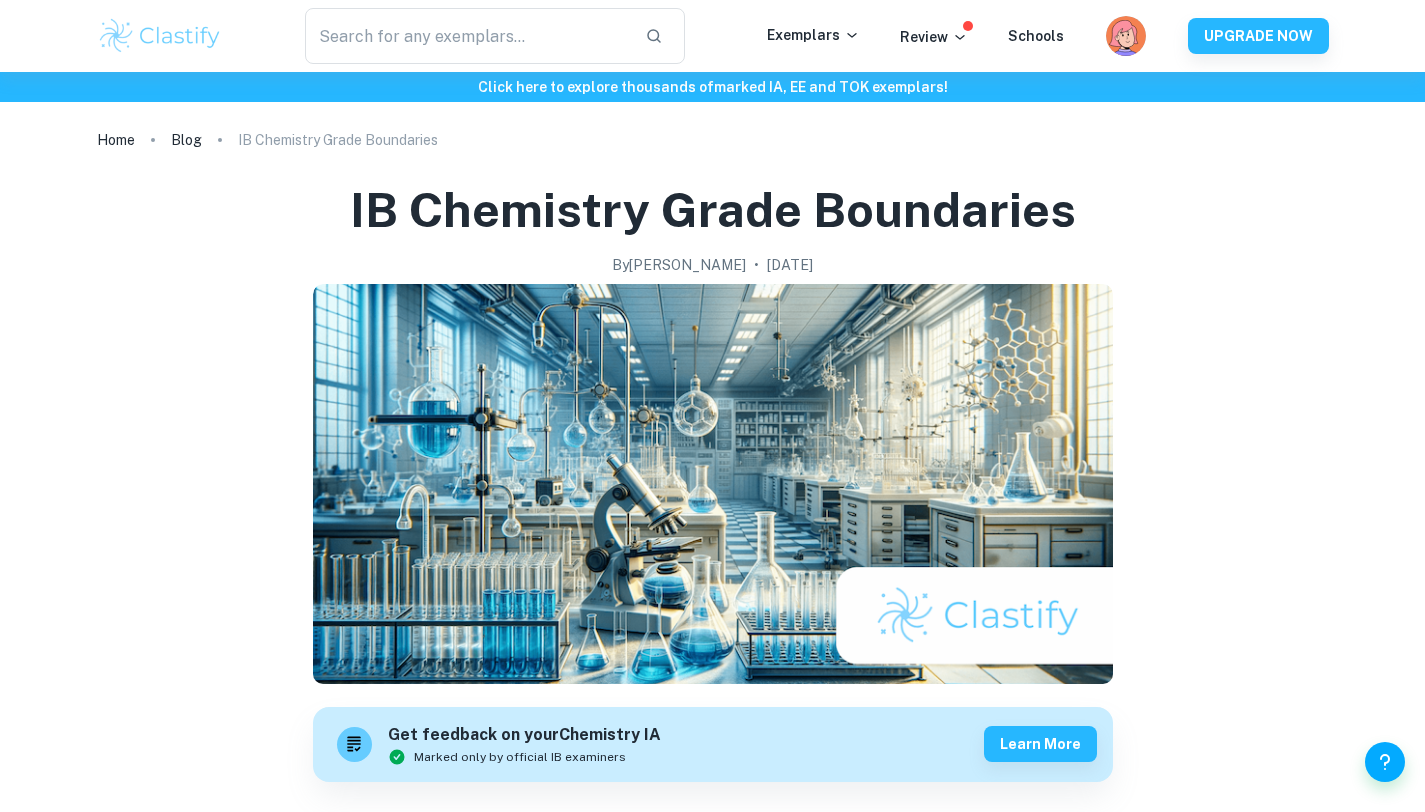 scroll, scrollTop: 0, scrollLeft: 0, axis: both 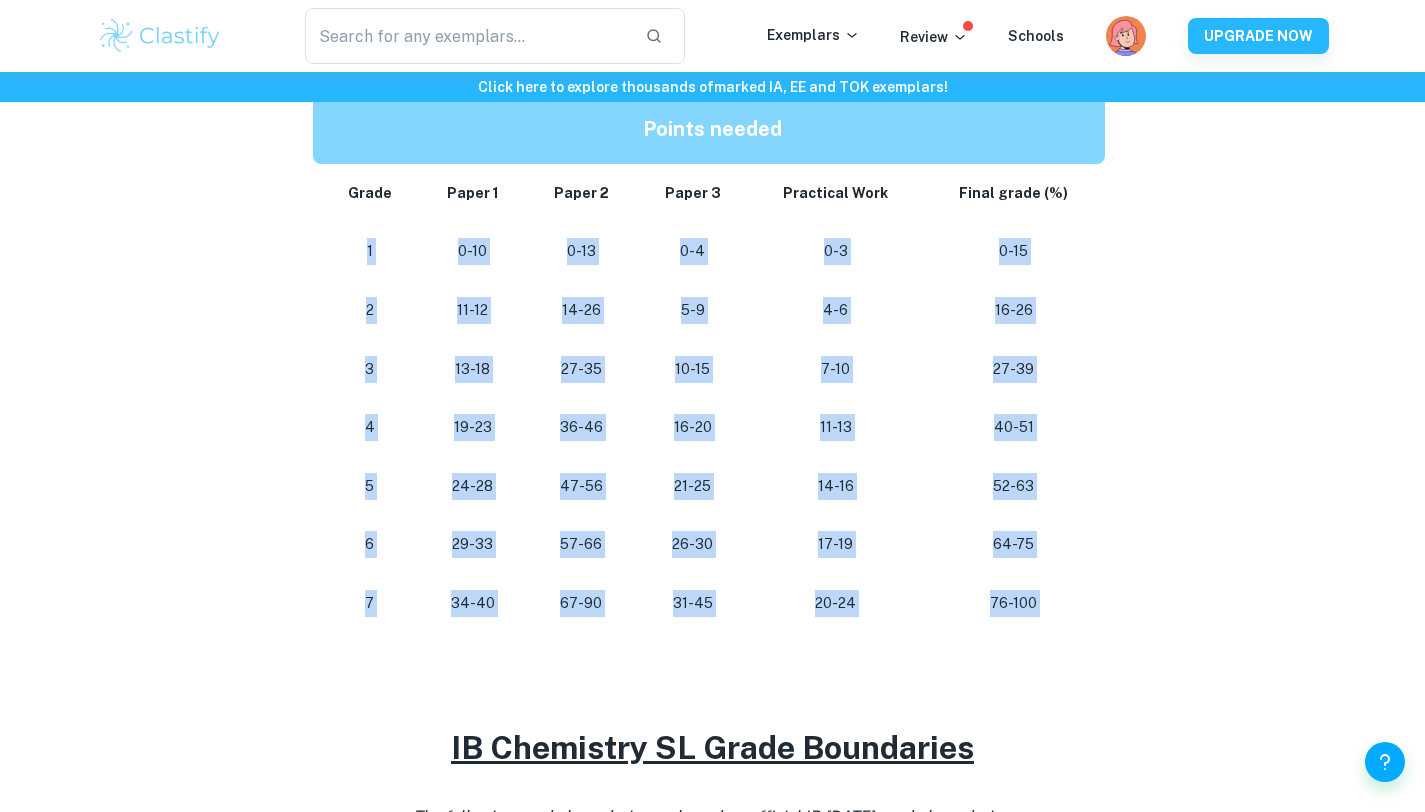 drag, startPoint x: 347, startPoint y: 237, endPoint x: 373, endPoint y: 634, distance: 397.85046 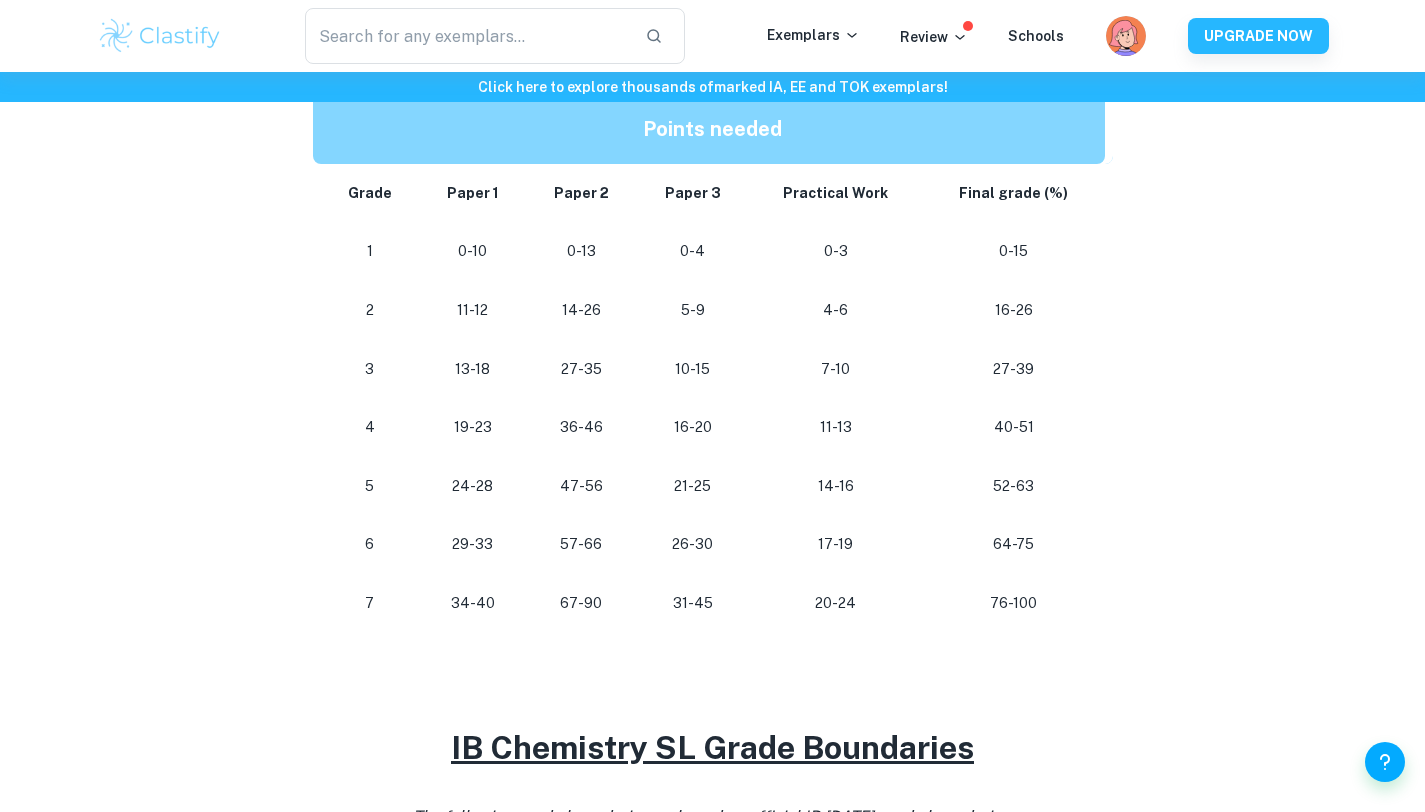 click on "IB Chemistry Grade Boundaries By  [PERSON_NAME] • [DATE] Get feedback on your  Chemistry IA Marked only by official IB examiners Learn more Are you in the process of preparing for your IB Chemistry exams or writing your IA and wondering how you can get the best possible grade? This post is here to help give you an idea of the grade boundaries for Chemistry so you can plan yourself accordingly. Keep in mind that these values change from session to session and hence are only an indicator of the approximate marks you would need for a certain grade, but feel free to use this guide as a planning tool!     IB Chemistry HL Grade Boundaries   The following grade boundaries are  based on official IB [DATE] grade boundaries.   Points needed Grade Paper 1 Paper 2 Paper 3 Practical Work Final grade (%) 1 0-10 0-13 0-4 0-3 0-15 2 11-12 14-26 5-9 4-6 16-26 3 13-18 [PHONE_NUMBER] [PHONE_NUMBER] [PHONE_NUMBER] [PHONE_NUMBER] [PHONE_NUMBER] [PHONE_NUMBER] [PHONE_NUMBER] [PHONE_NUMBER] [PHONE_NUMBER] [PHONE_NUMBER] [PHONE_NUMBER] 20-24   1" at bounding box center (713, 459) 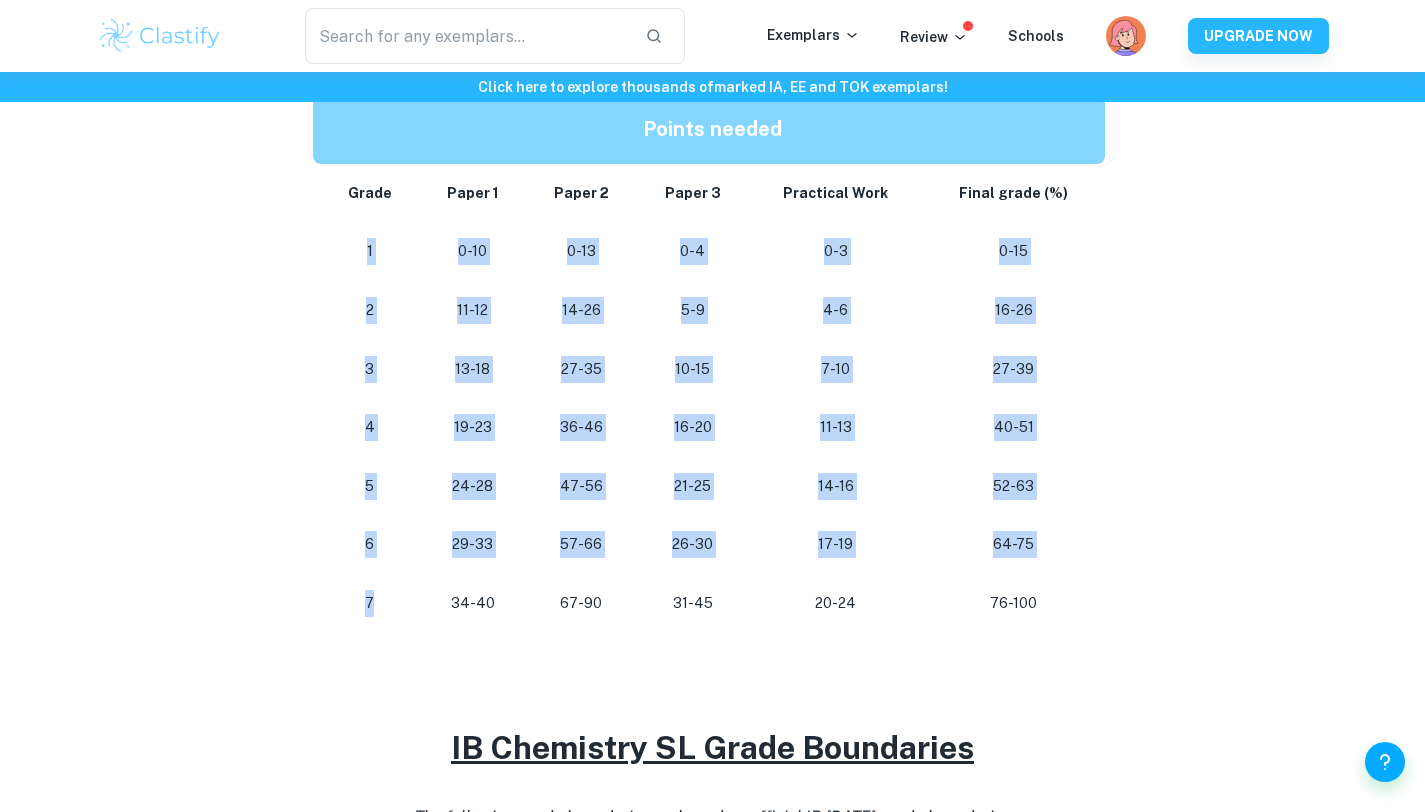 drag, startPoint x: 346, startPoint y: 250, endPoint x: 358, endPoint y: 616, distance: 366.19666 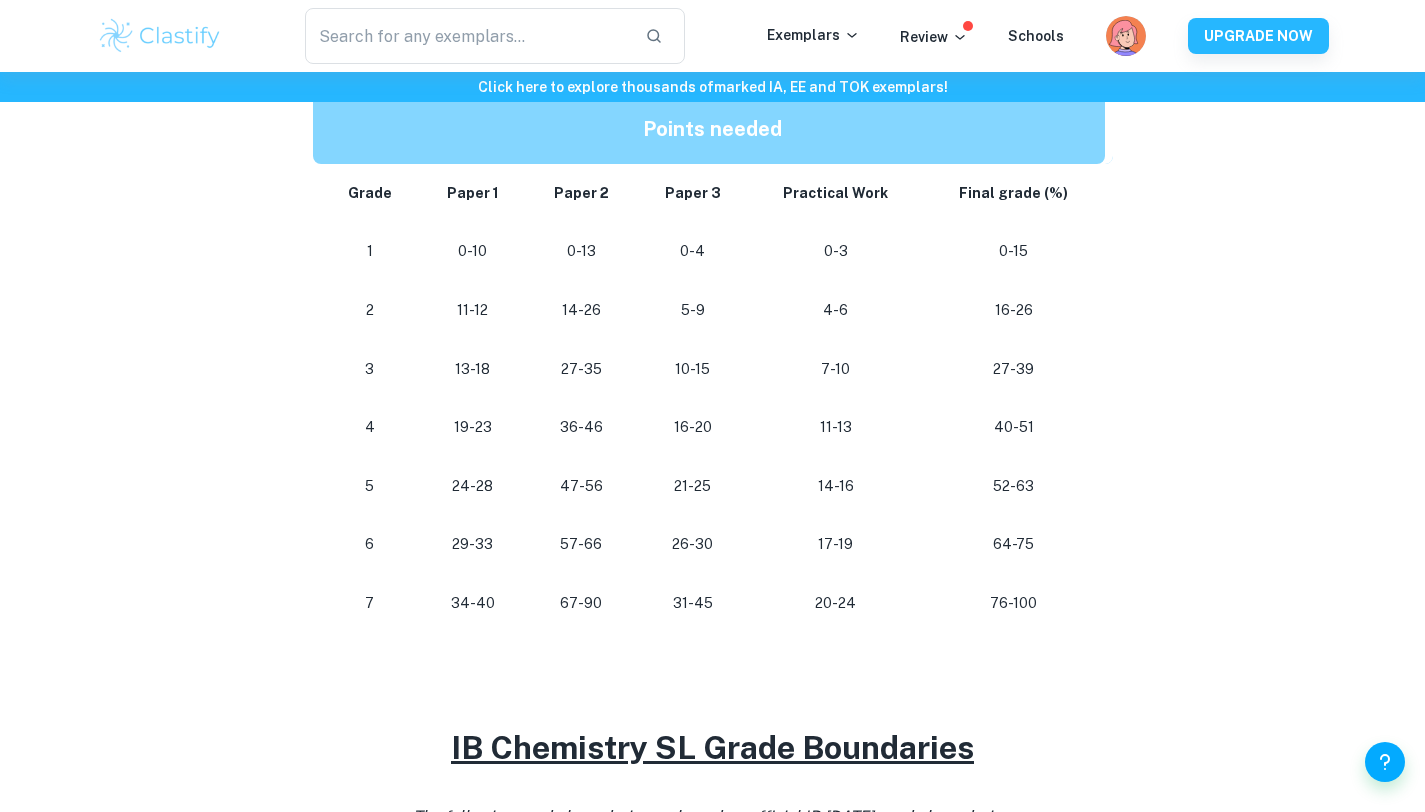click on "IB Chemistry Grade Boundaries By  [PERSON_NAME] • [DATE] Get feedback on your  Chemistry IA Marked only by official IB examiners Learn more Are you in the process of preparing for your IB Chemistry exams or writing your IA and wondering how you can get the best possible grade? This post is here to help give you an idea of the grade boundaries for Chemistry so you can plan yourself accordingly. Keep in mind that these values change from session to session and hence are only an indicator of the approximate marks you would need for a certain grade, but feel free to use this guide as a planning tool!     IB Chemistry HL Grade Boundaries   The following grade boundaries are  based on official IB [DATE] grade boundaries.   Points needed Grade Paper 1 Paper 2 Paper 3 Practical Work Final grade (%) 1 0-10 0-13 0-4 0-3 0-15 2 11-12 14-26 5-9 4-6 16-26 3 13-18 [PHONE_NUMBER] [PHONE_NUMBER] [PHONE_NUMBER] [PHONE_NUMBER] [PHONE_NUMBER] [PHONE_NUMBER] [PHONE_NUMBER] [PHONE_NUMBER] [PHONE_NUMBER] [PHONE_NUMBER] [PHONE_NUMBER] 20-24   1" at bounding box center [713, 459] 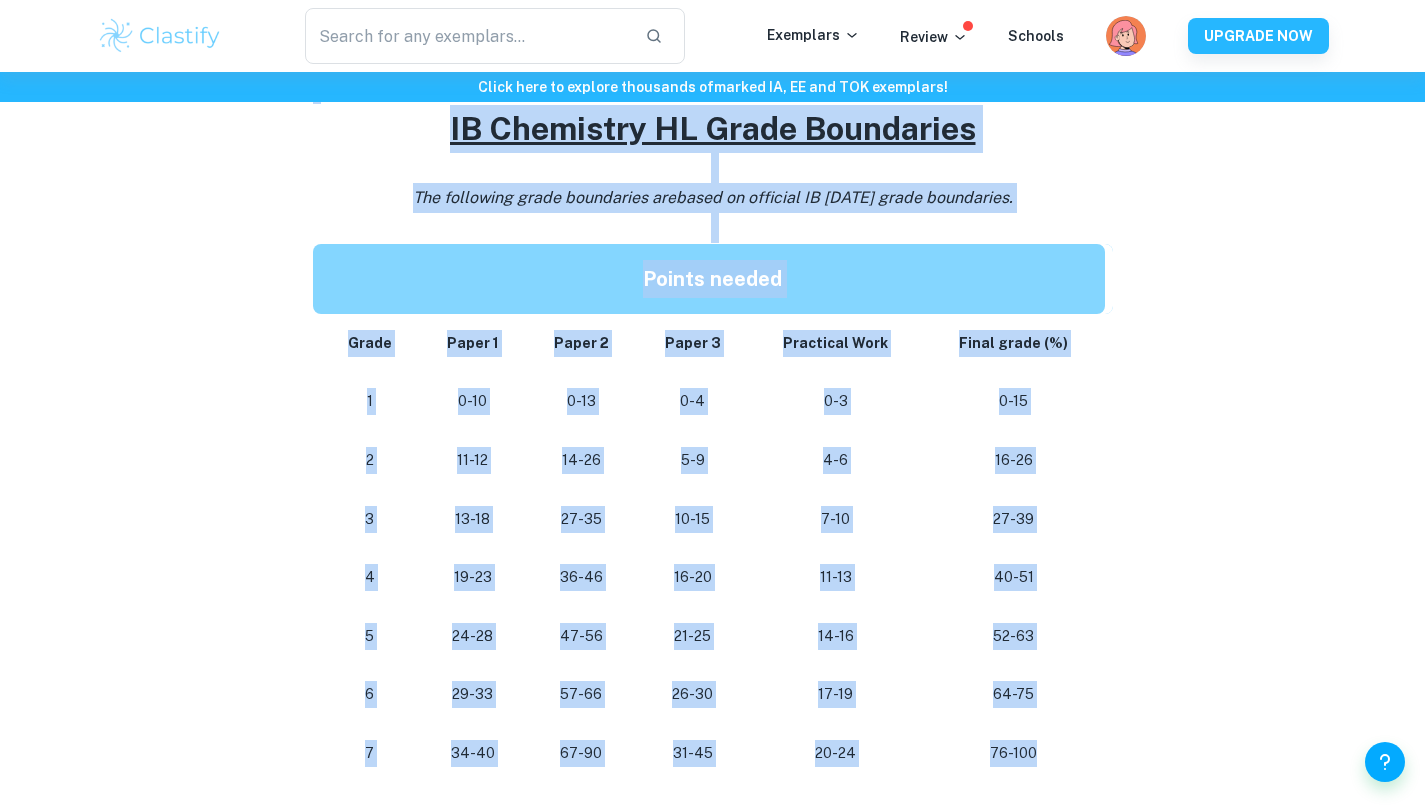 drag, startPoint x: 1207, startPoint y: 515, endPoint x: 1248, endPoint y: -50, distance: 566.48566 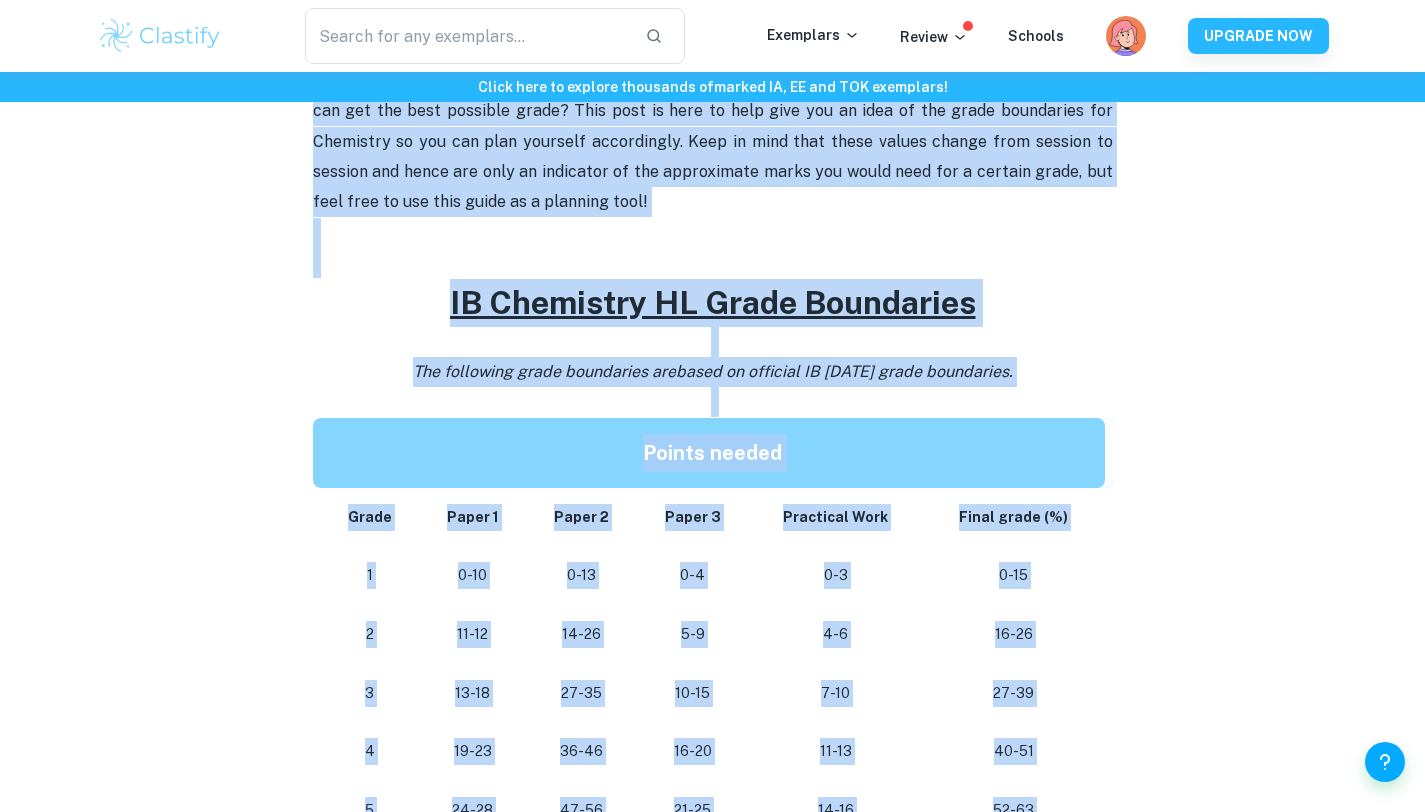 click on "IB Chemistry Grade Boundaries By  [PERSON_NAME] • [DATE] Get feedback on your  Chemistry IA Marked only by official IB examiners Learn more Are you in the process of preparing for your IB Chemistry exams or writing your IA and wondering how you can get the best possible grade? This post is here to help give you an idea of the grade boundaries for Chemistry so you can plan yourself accordingly. Keep in mind that these values change from session to session and hence are only an indicator of the approximate marks you would need for a certain grade, but feel free to use this guide as a planning tool!     IB Chemistry HL Grade Boundaries   The following grade boundaries are  based on official IB [DATE] grade boundaries.   Points needed Grade Paper 1 Paper 2 Paper 3 Practical Work Final grade (%) 1 0-10 0-13 0-4 0-3 0-15 2 11-12 14-26 5-9 4-6 16-26 3 13-18 [PHONE_NUMBER] [PHONE_NUMBER] [PHONE_NUMBER] [PHONE_NUMBER] [PHONE_NUMBER] [PHONE_NUMBER] [PHONE_NUMBER] [PHONE_NUMBER] [PHONE_NUMBER] [PHONE_NUMBER] [PHONE_NUMBER] 20-24   1" at bounding box center [713, 783] 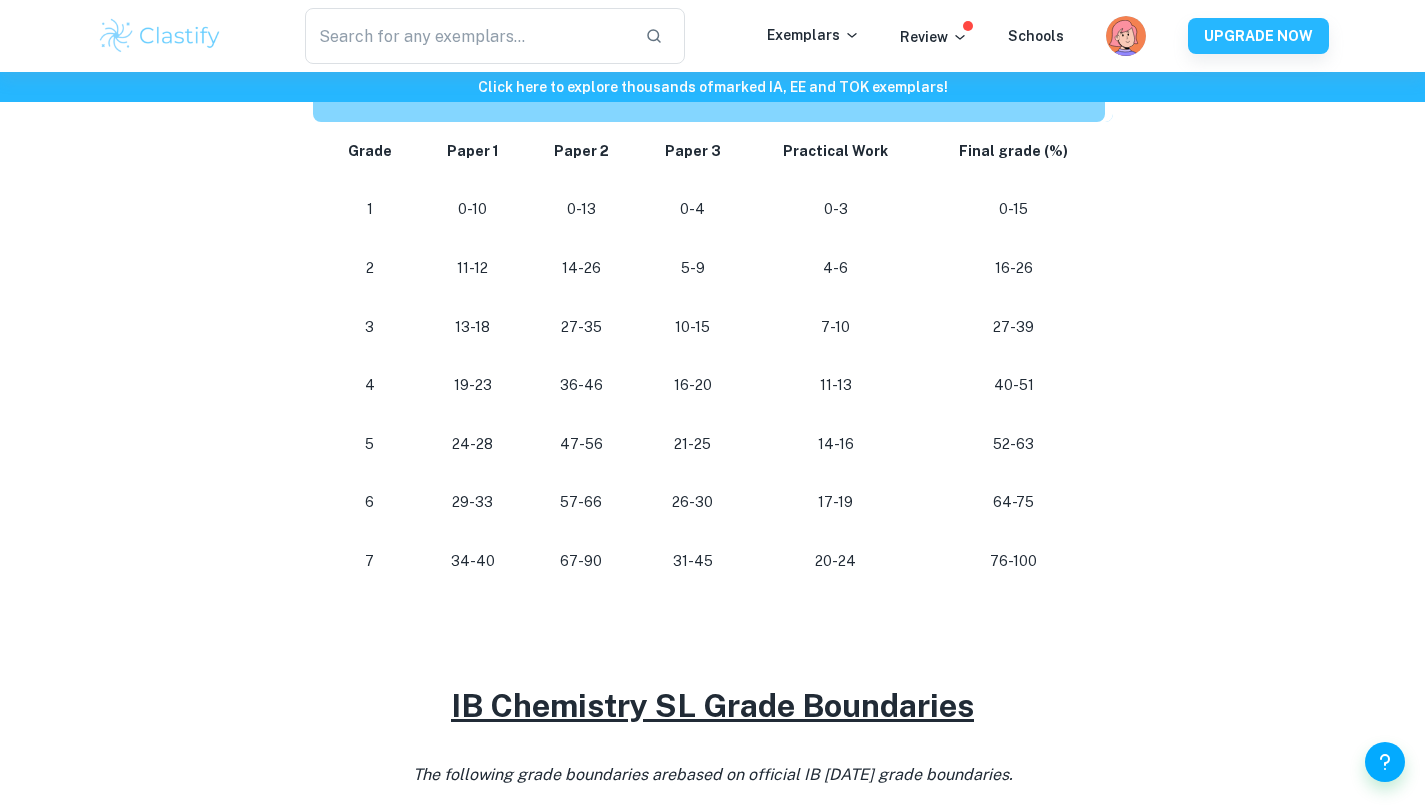 scroll, scrollTop: 1112, scrollLeft: 0, axis: vertical 